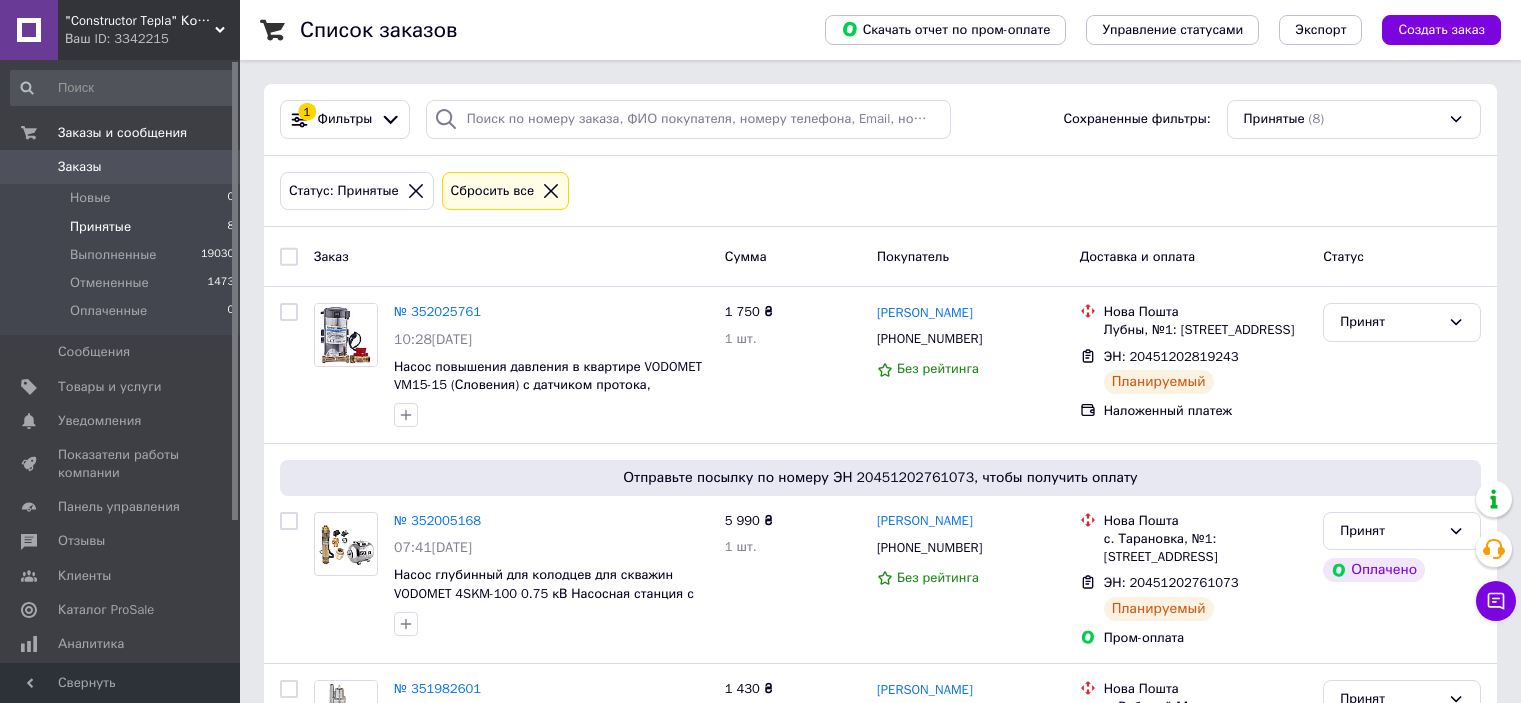 scroll, scrollTop: 0, scrollLeft: 0, axis: both 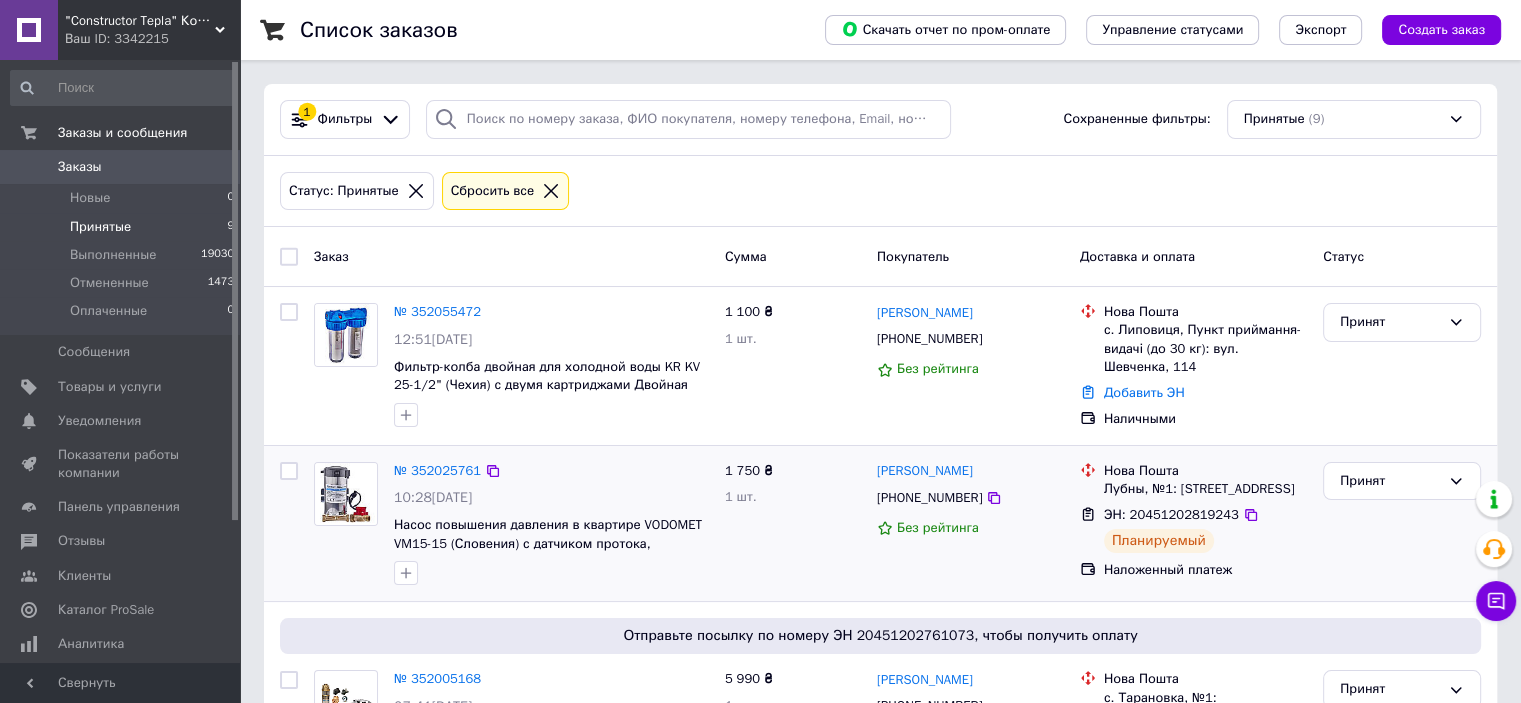click on "[PERSON_NAME] [PHONE_NUMBER] Без рейтинга" at bounding box center (970, 524) 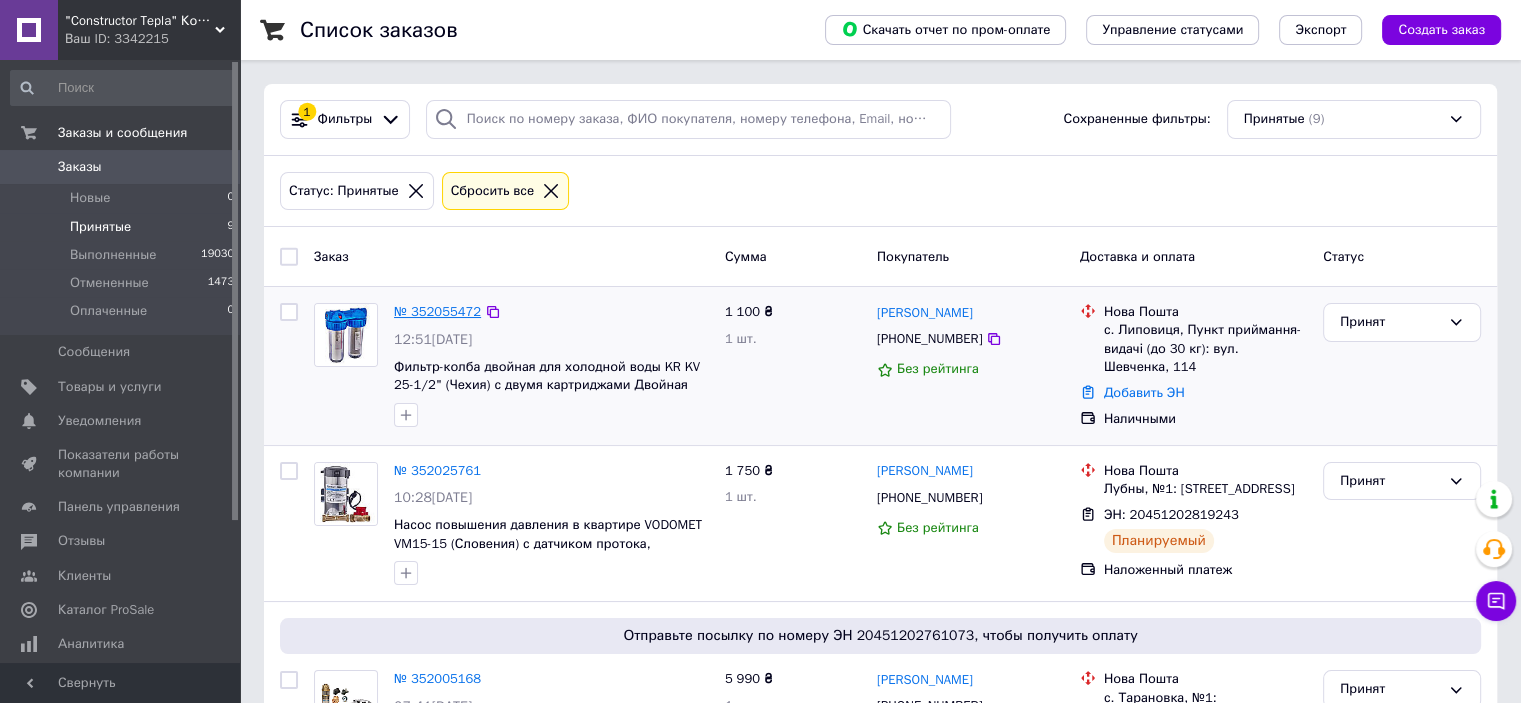 click on "№ 352055472" at bounding box center [437, 311] 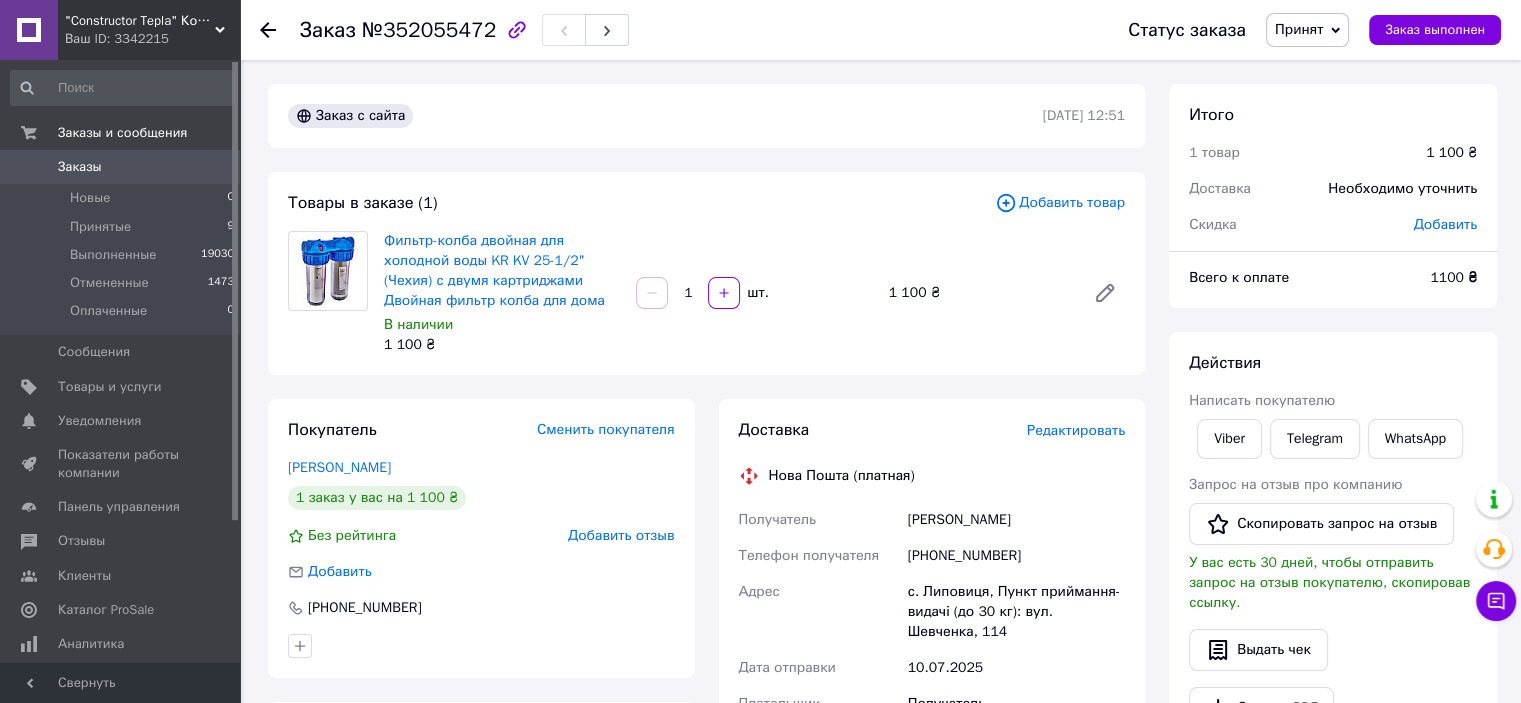 click on "Редактировать" at bounding box center (1076, 430) 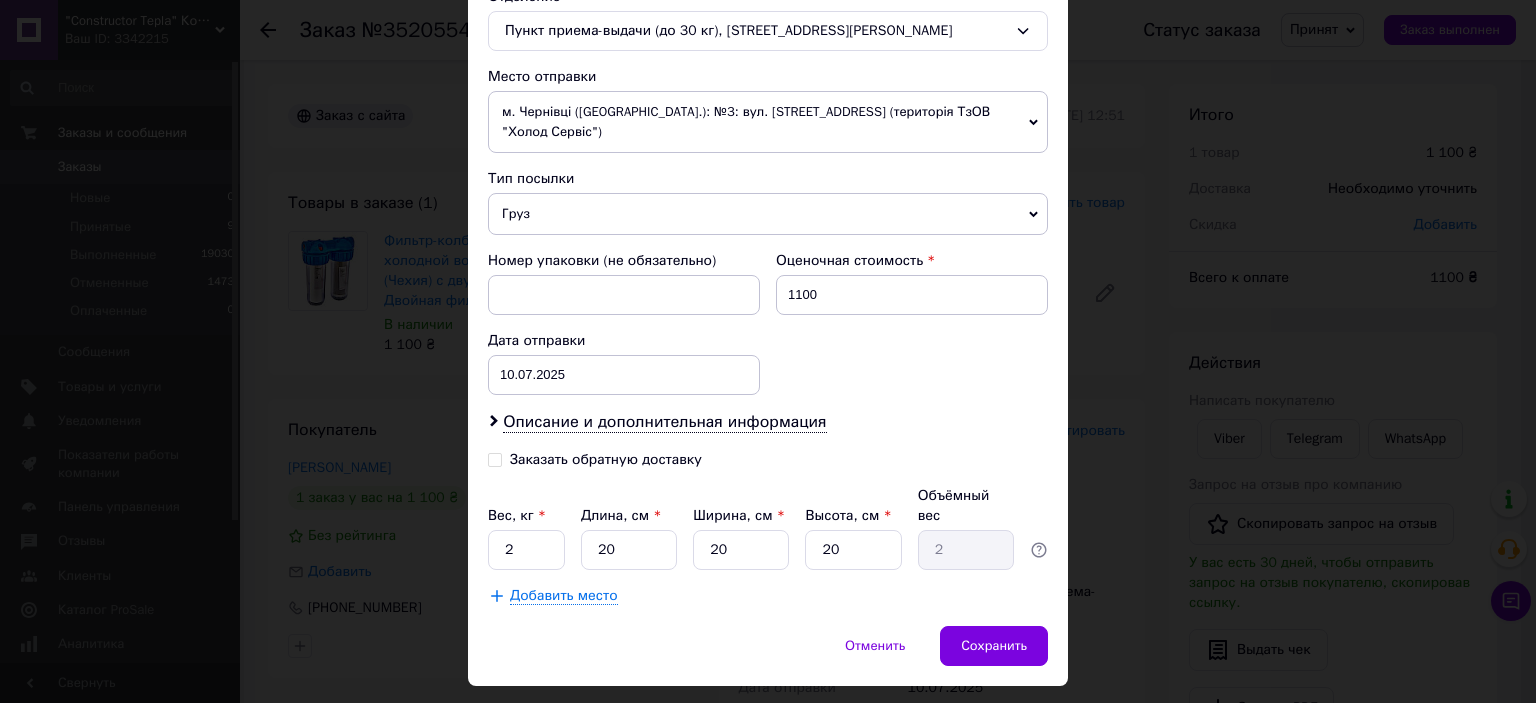 scroll, scrollTop: 675, scrollLeft: 0, axis: vertical 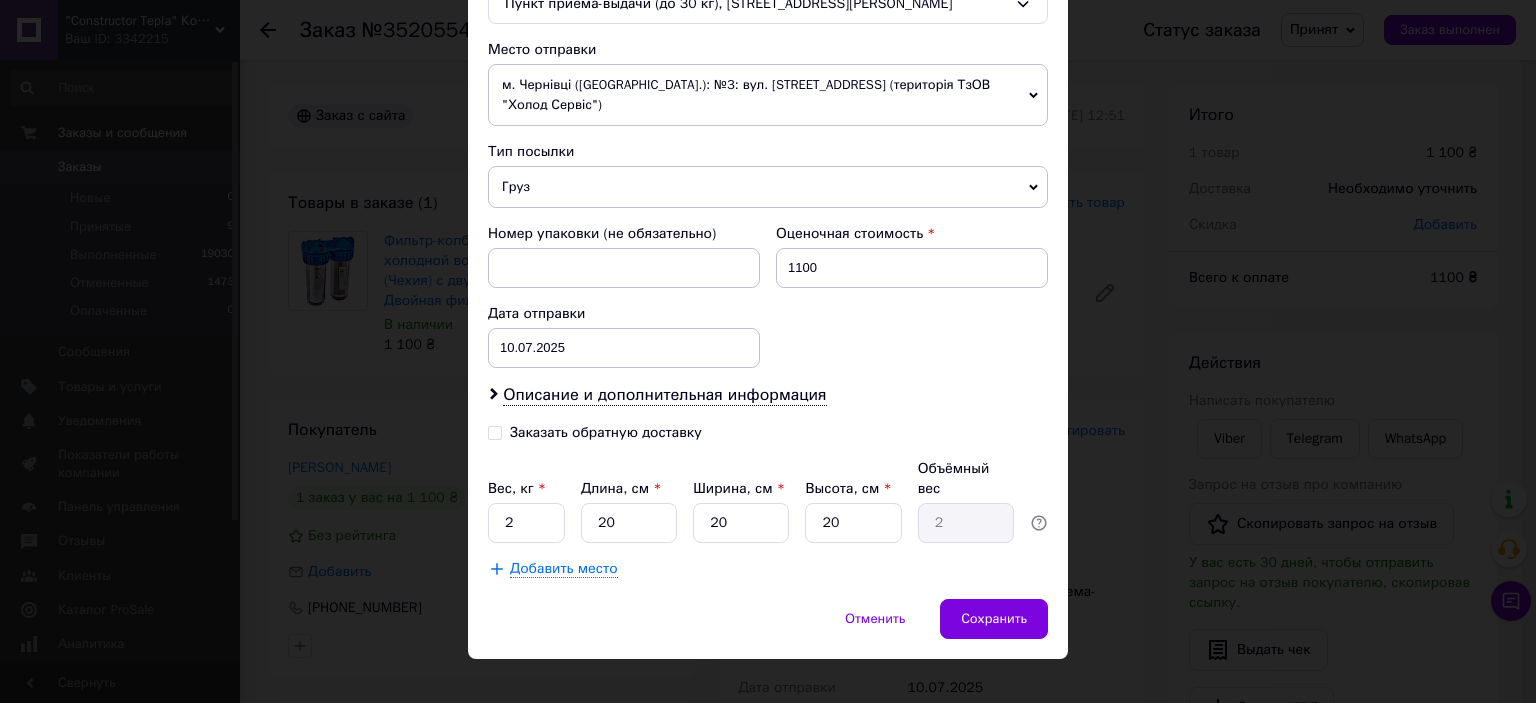 click on "Заказать обратную доставку" at bounding box center [606, 432] 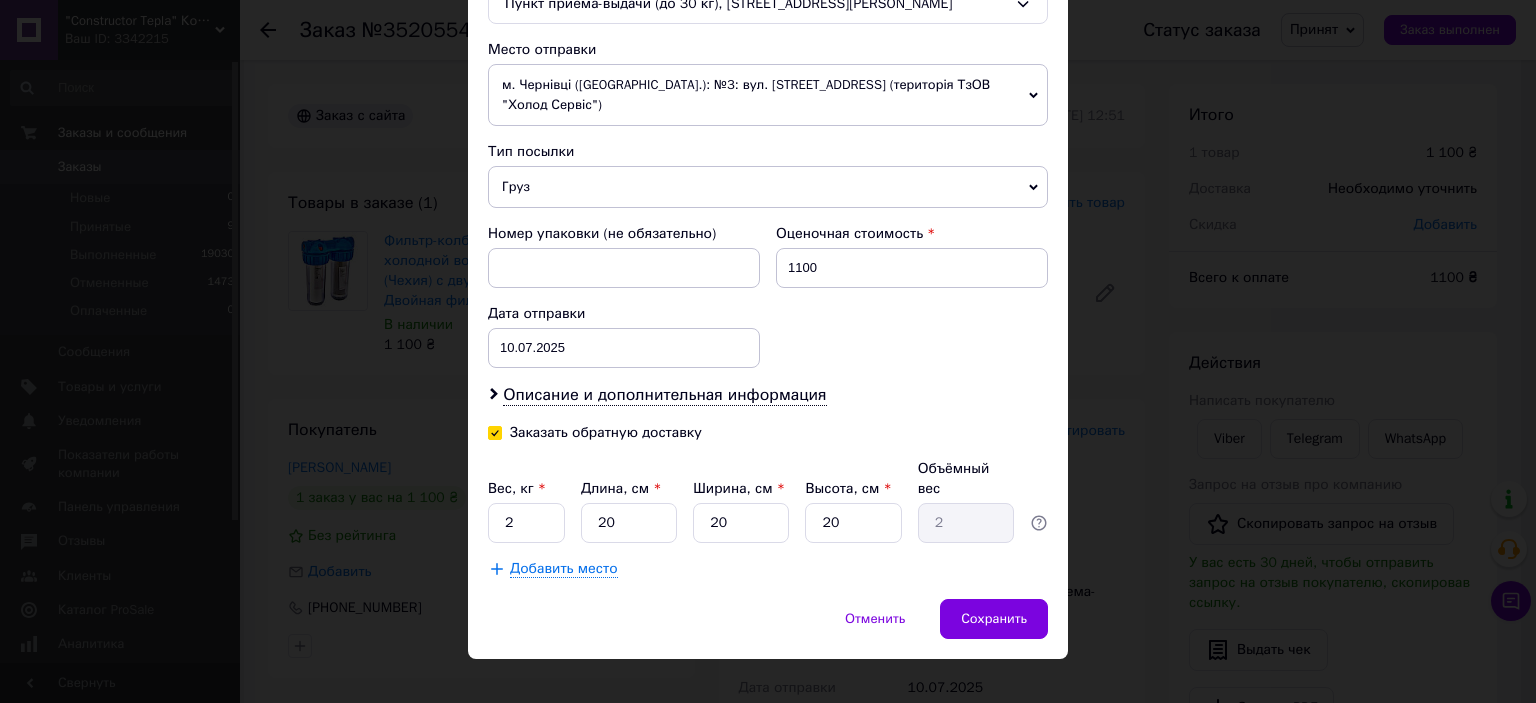 checkbox on "true" 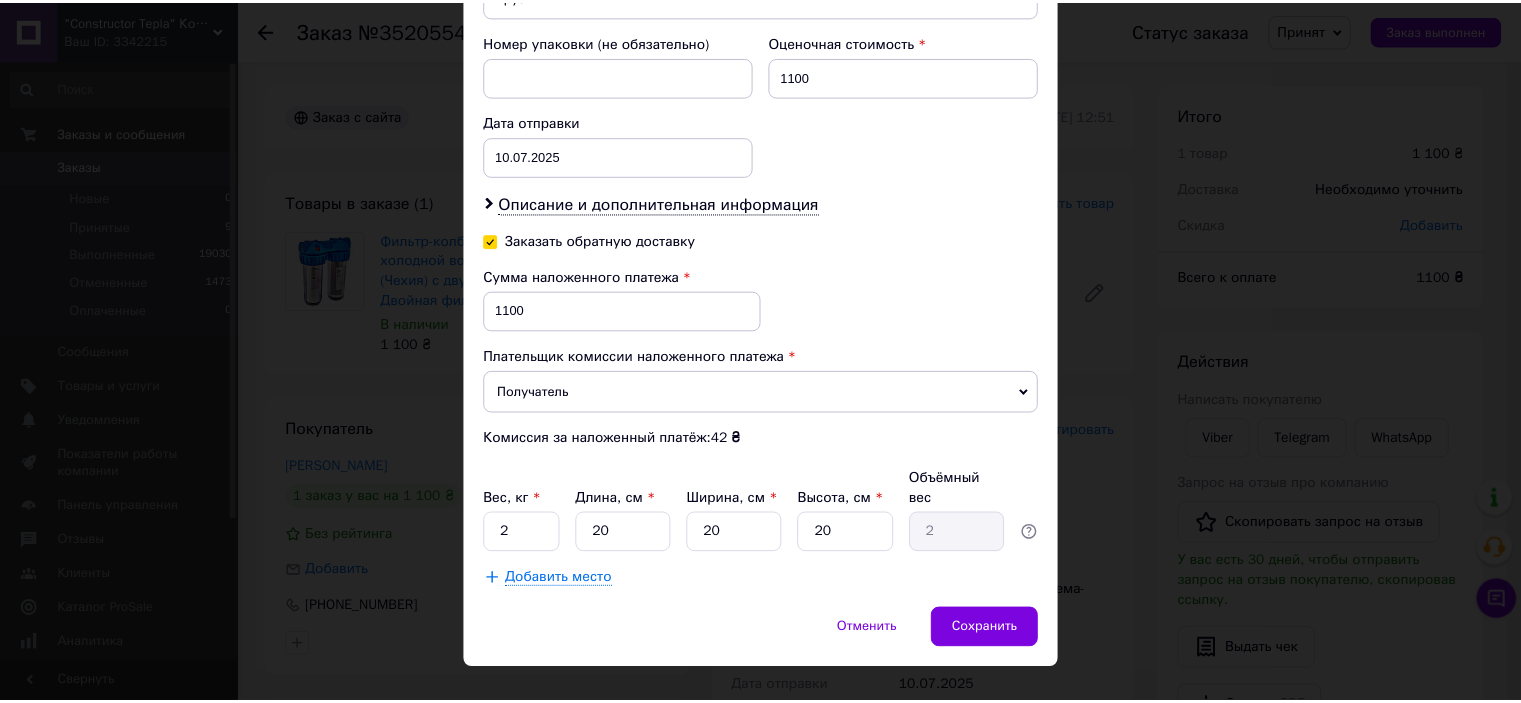 scroll, scrollTop: 876, scrollLeft: 0, axis: vertical 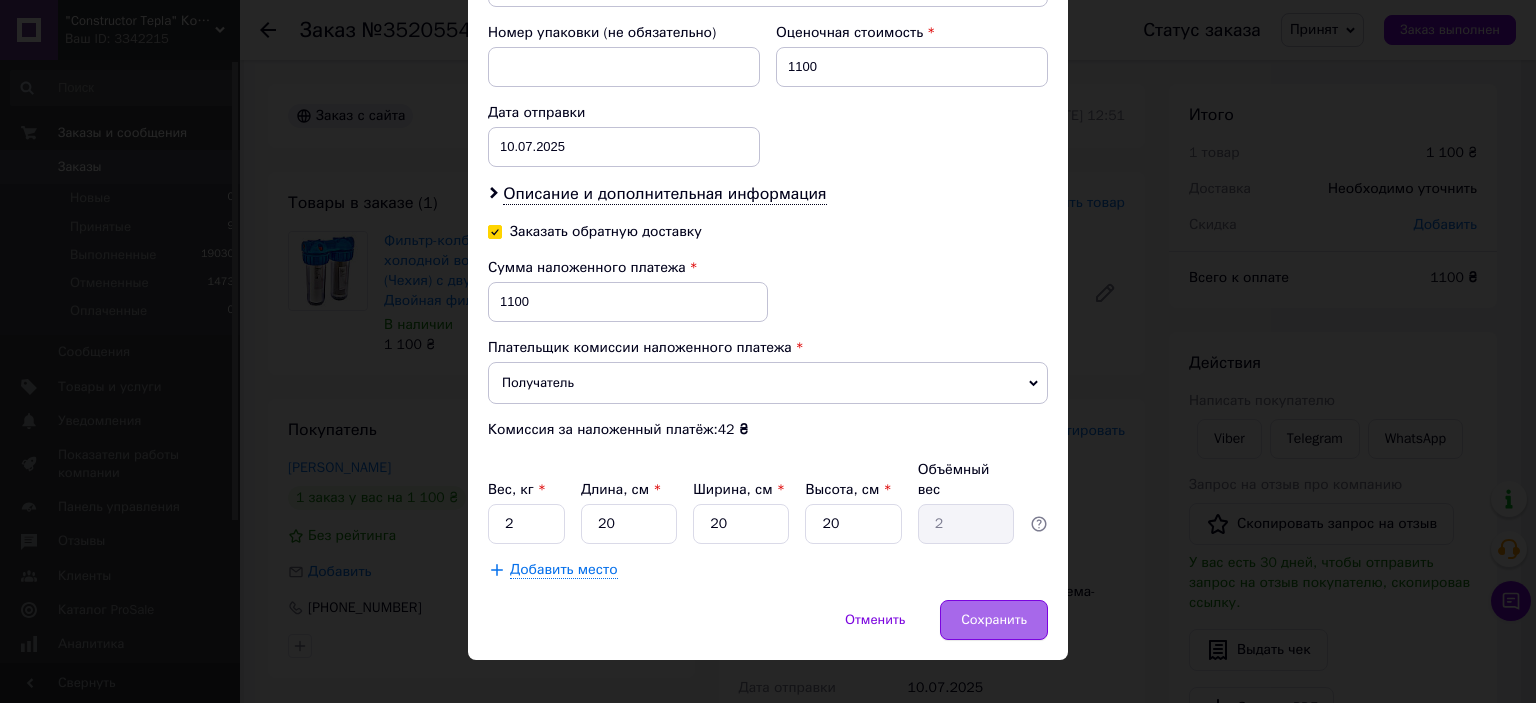 click on "Сохранить" at bounding box center [994, 620] 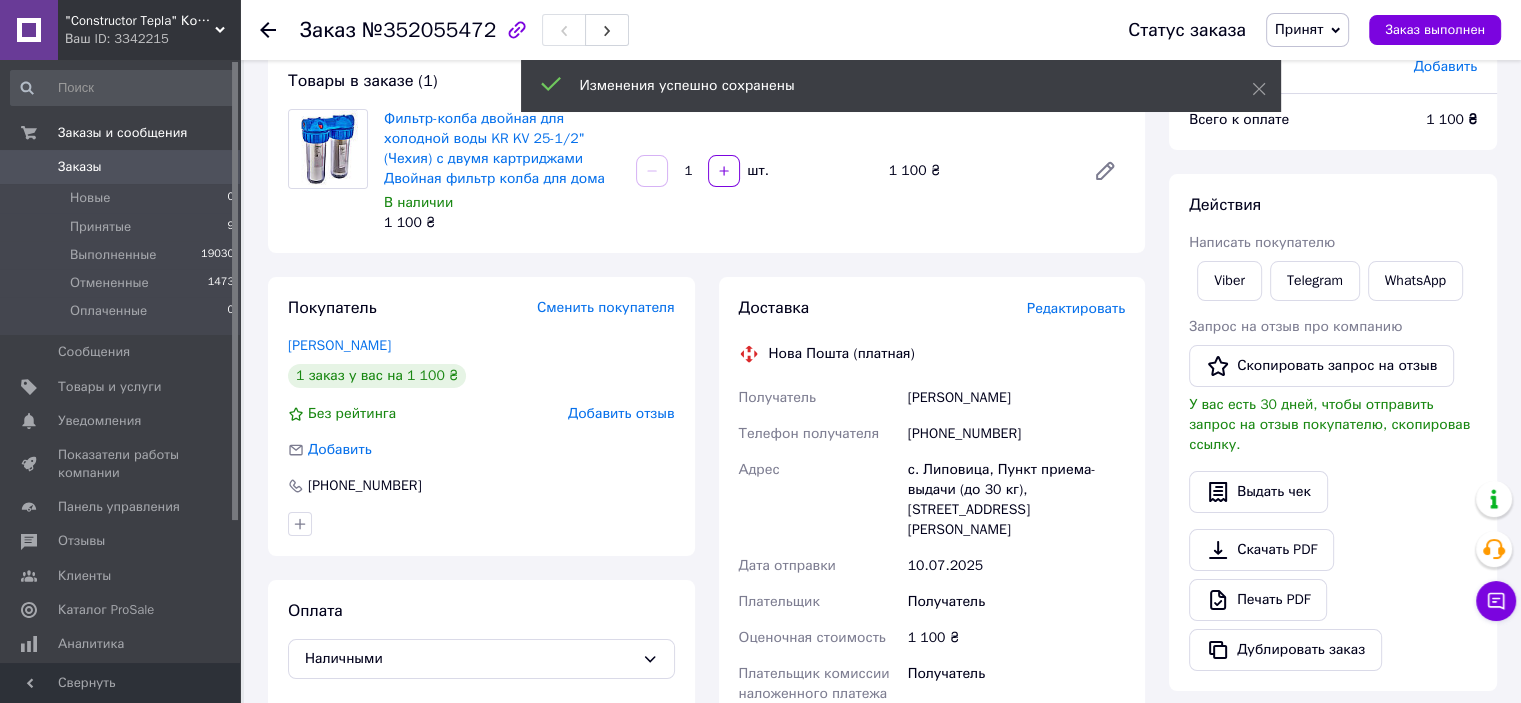 scroll, scrollTop: 400, scrollLeft: 0, axis: vertical 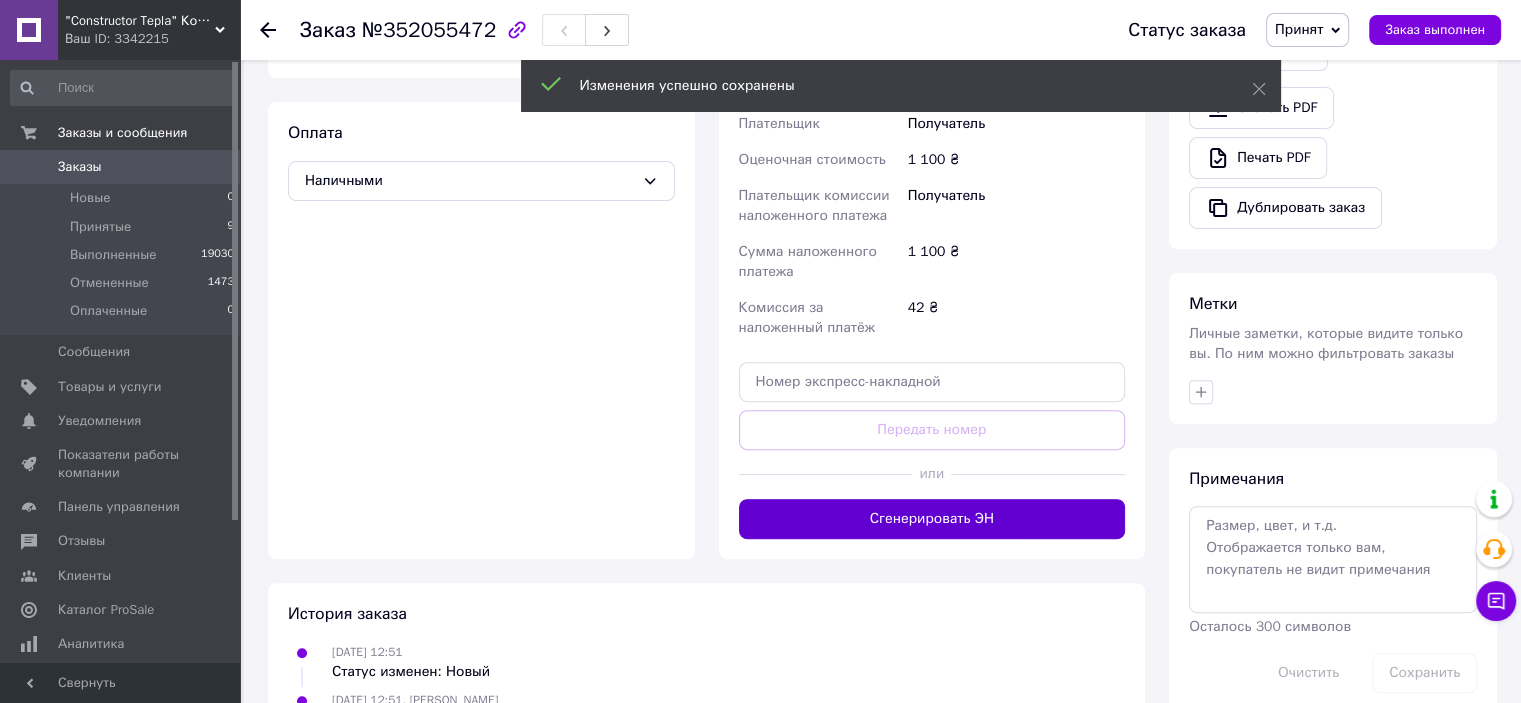 click on "Сгенерировать ЭН" at bounding box center [932, 519] 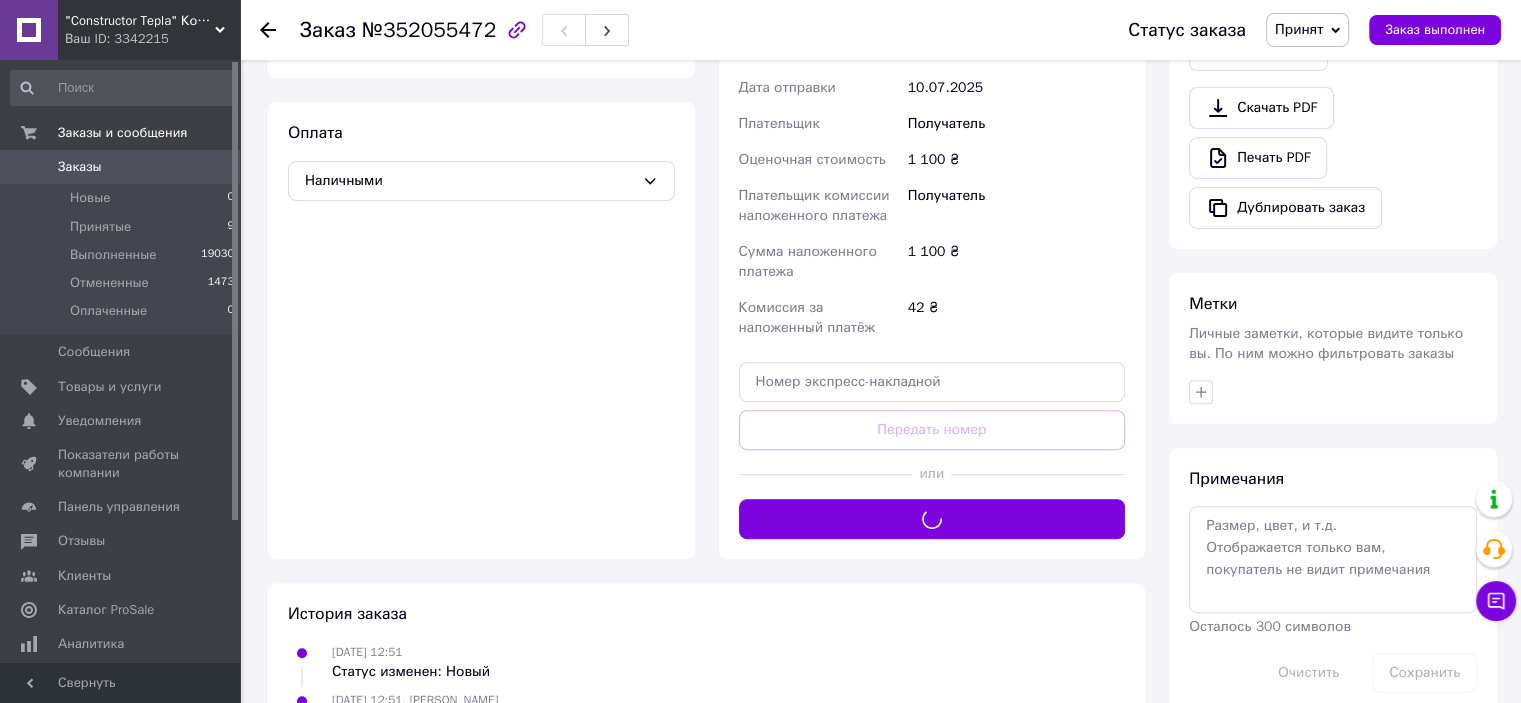 scroll, scrollTop: 400, scrollLeft: 0, axis: vertical 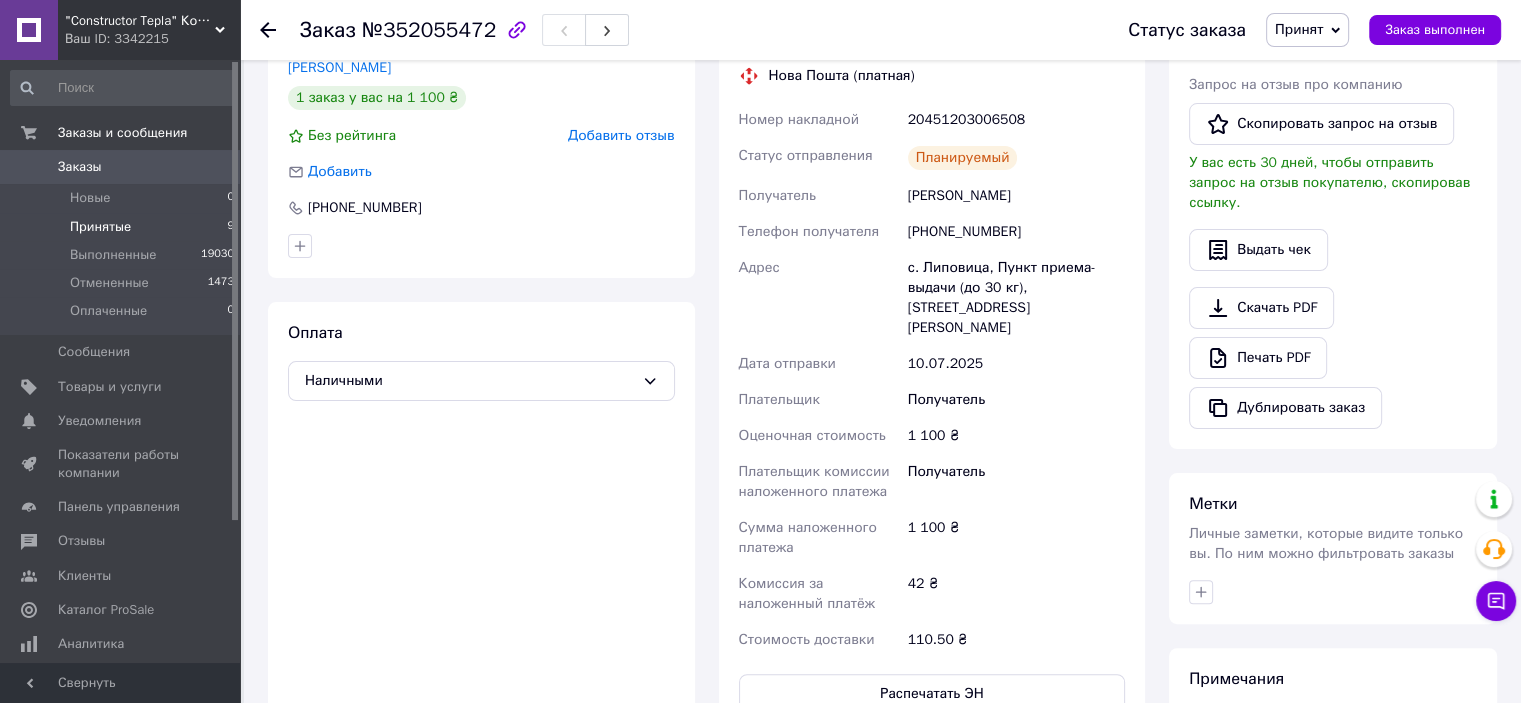 click on "Принятые 9" at bounding box center (123, 227) 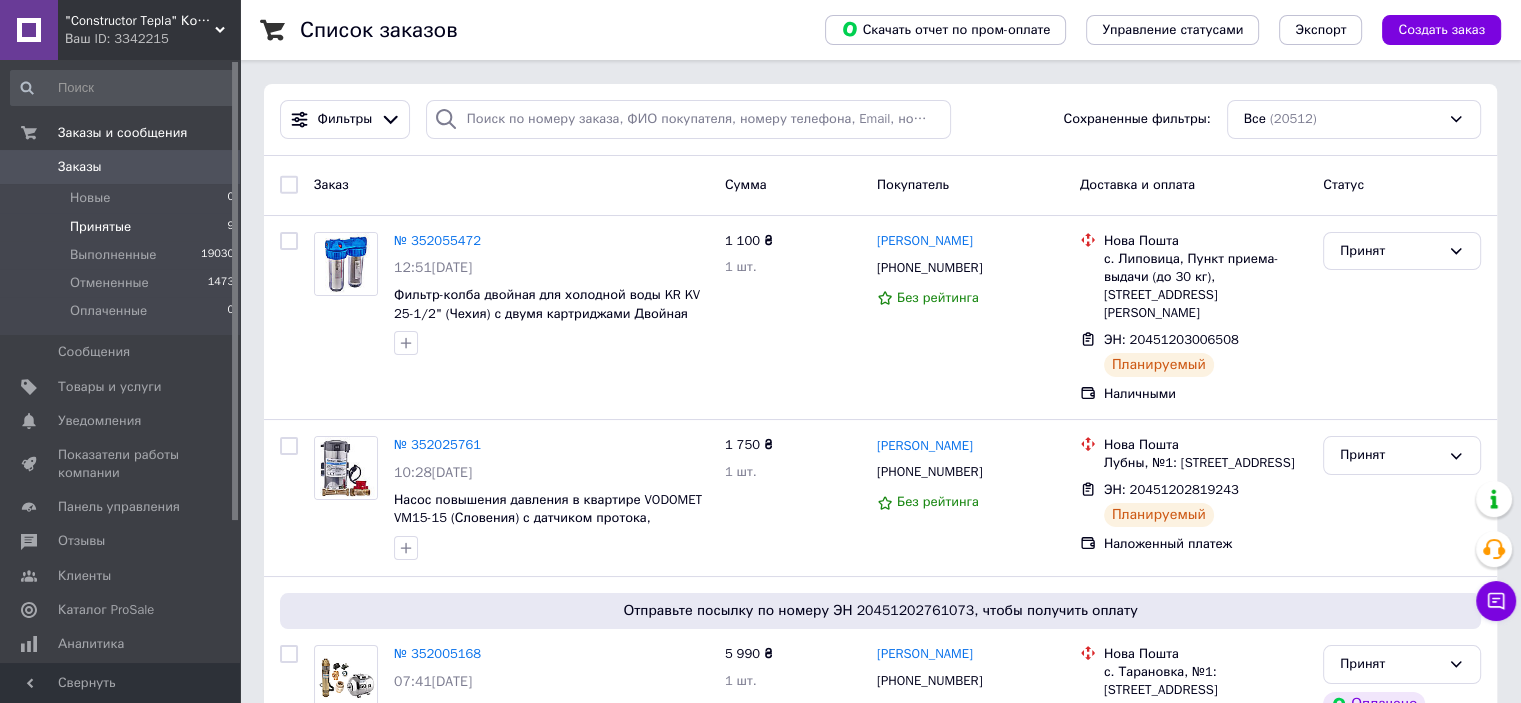 click on "Принятые 9" at bounding box center [123, 227] 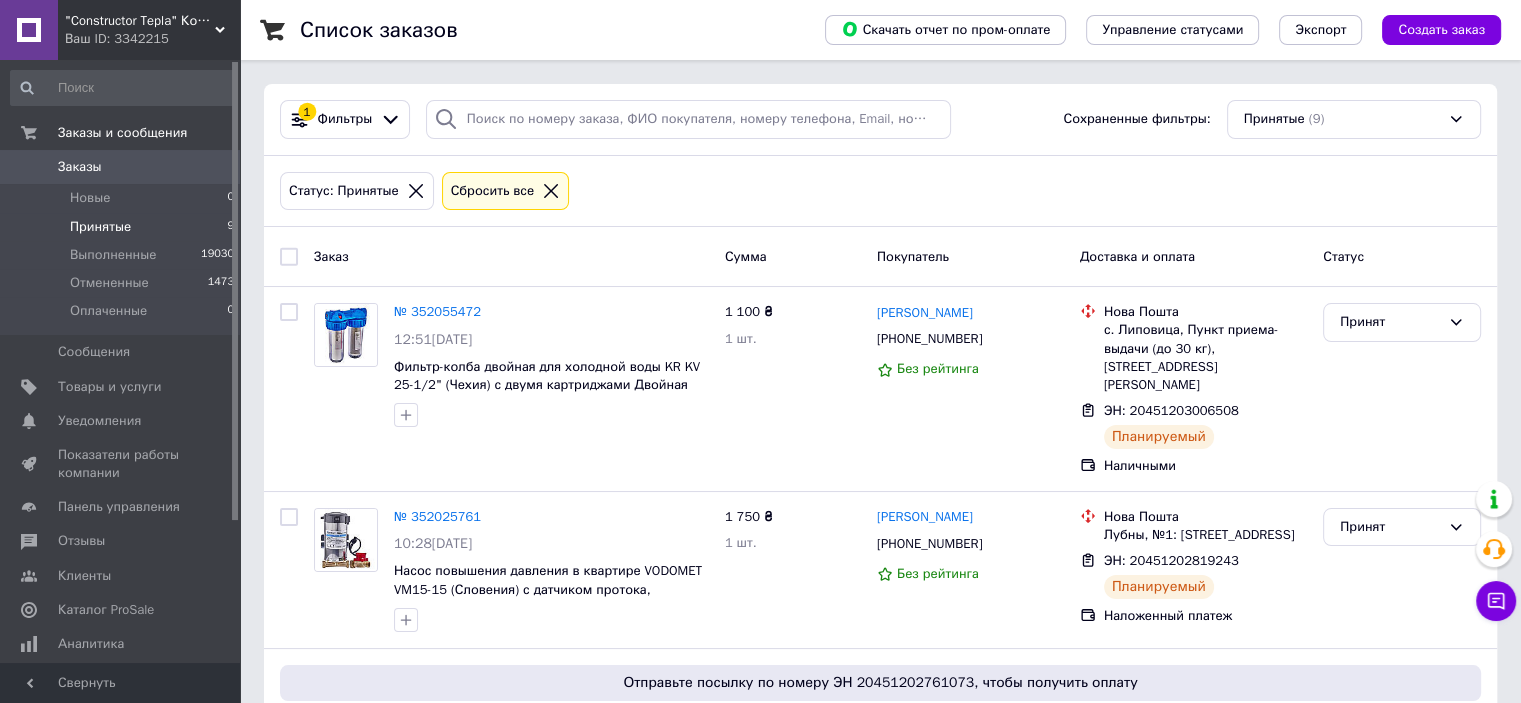 scroll, scrollTop: 0, scrollLeft: 0, axis: both 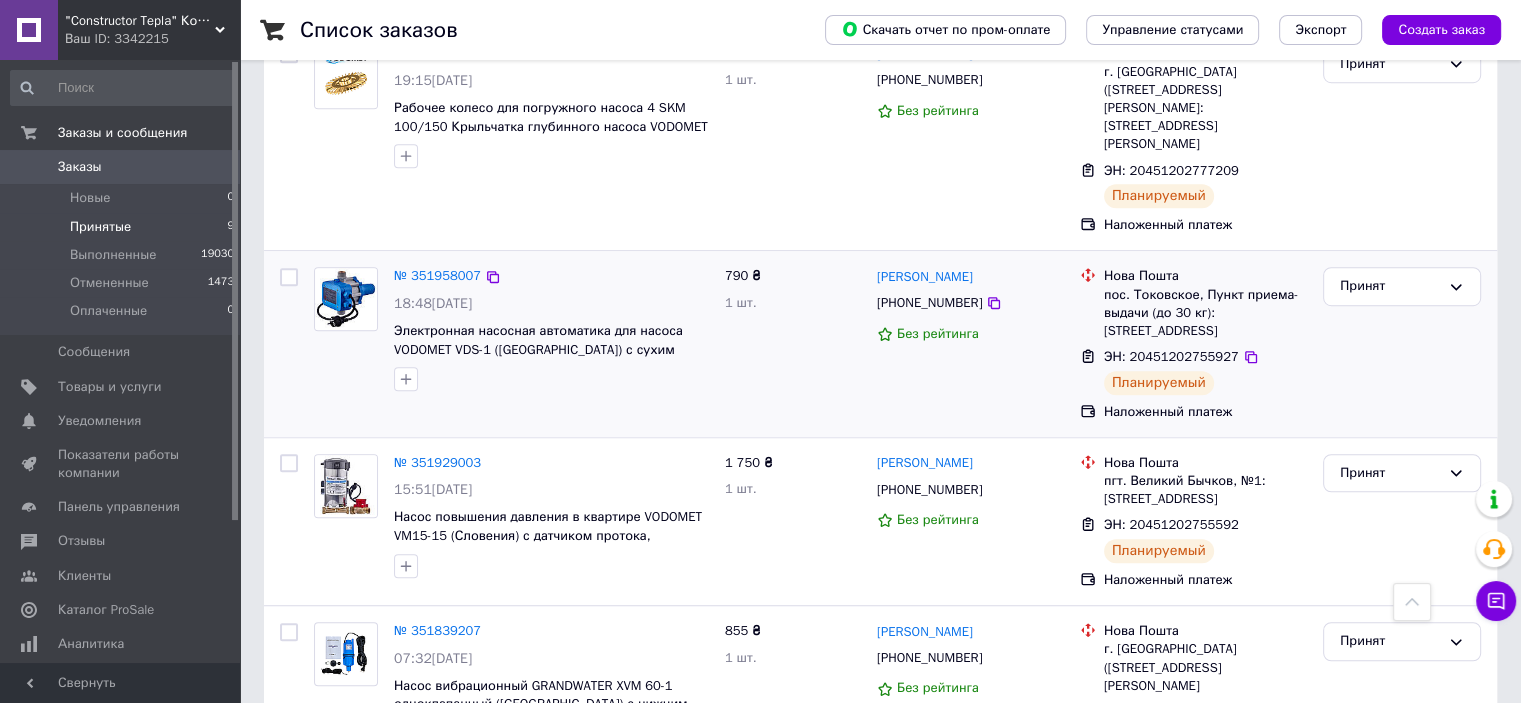 click on "Принят" at bounding box center (1402, 344) 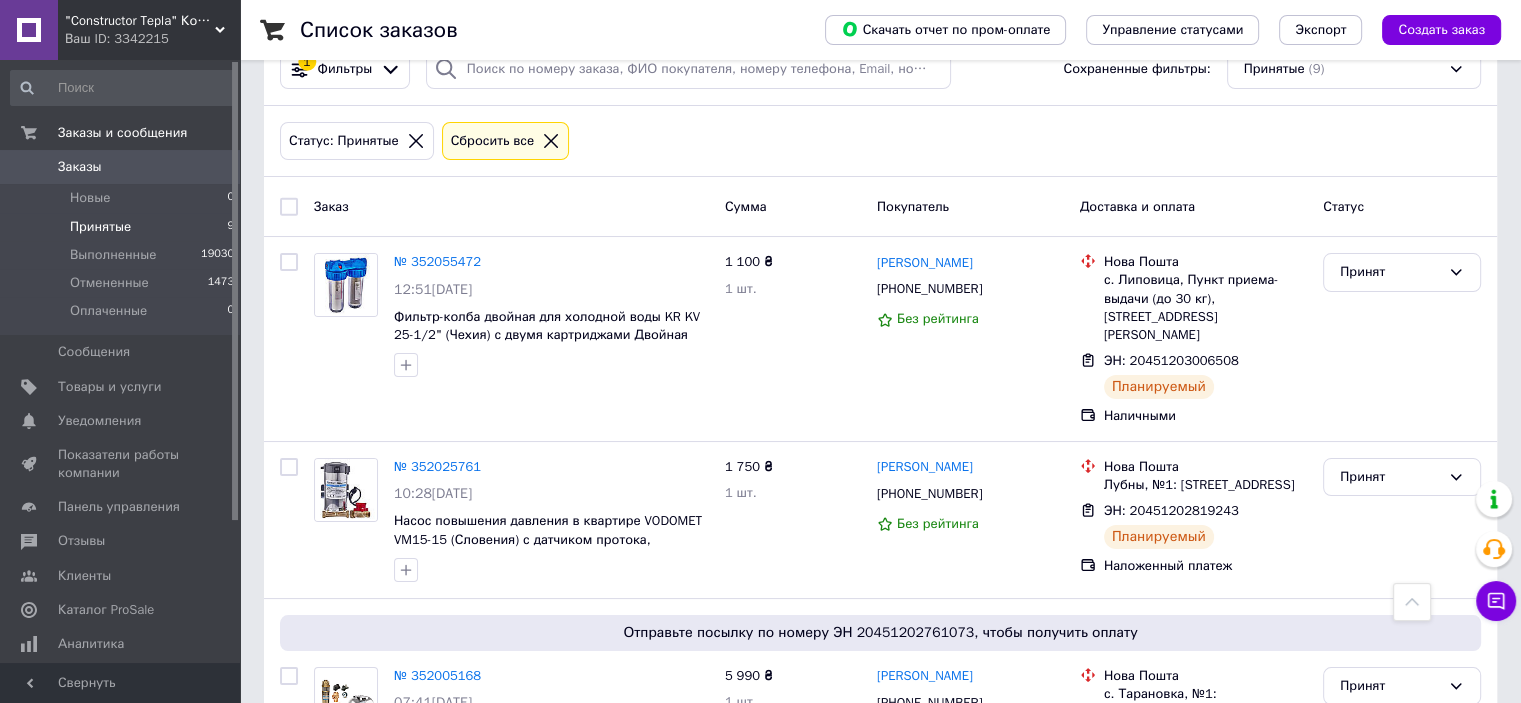 scroll, scrollTop: 0, scrollLeft: 0, axis: both 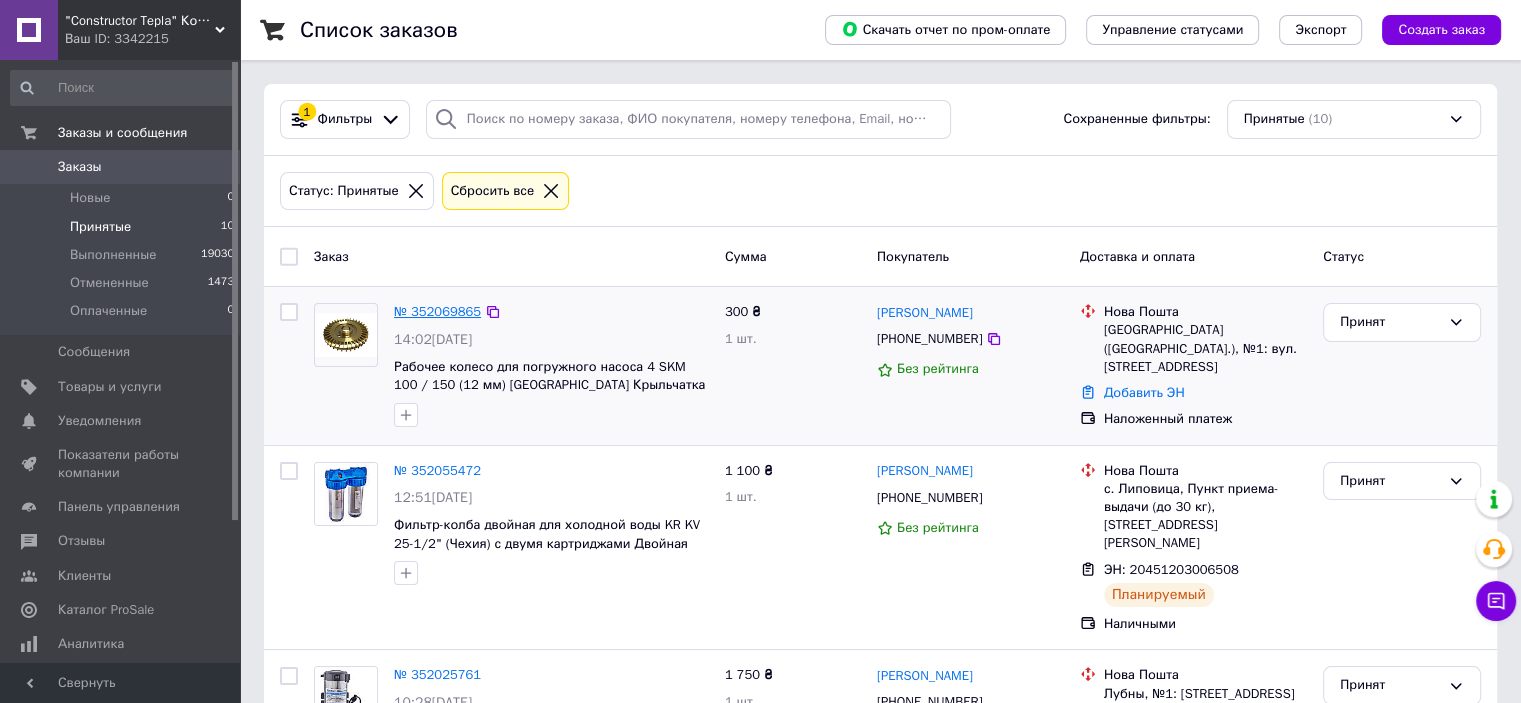 click on "№ 352069865" at bounding box center [437, 311] 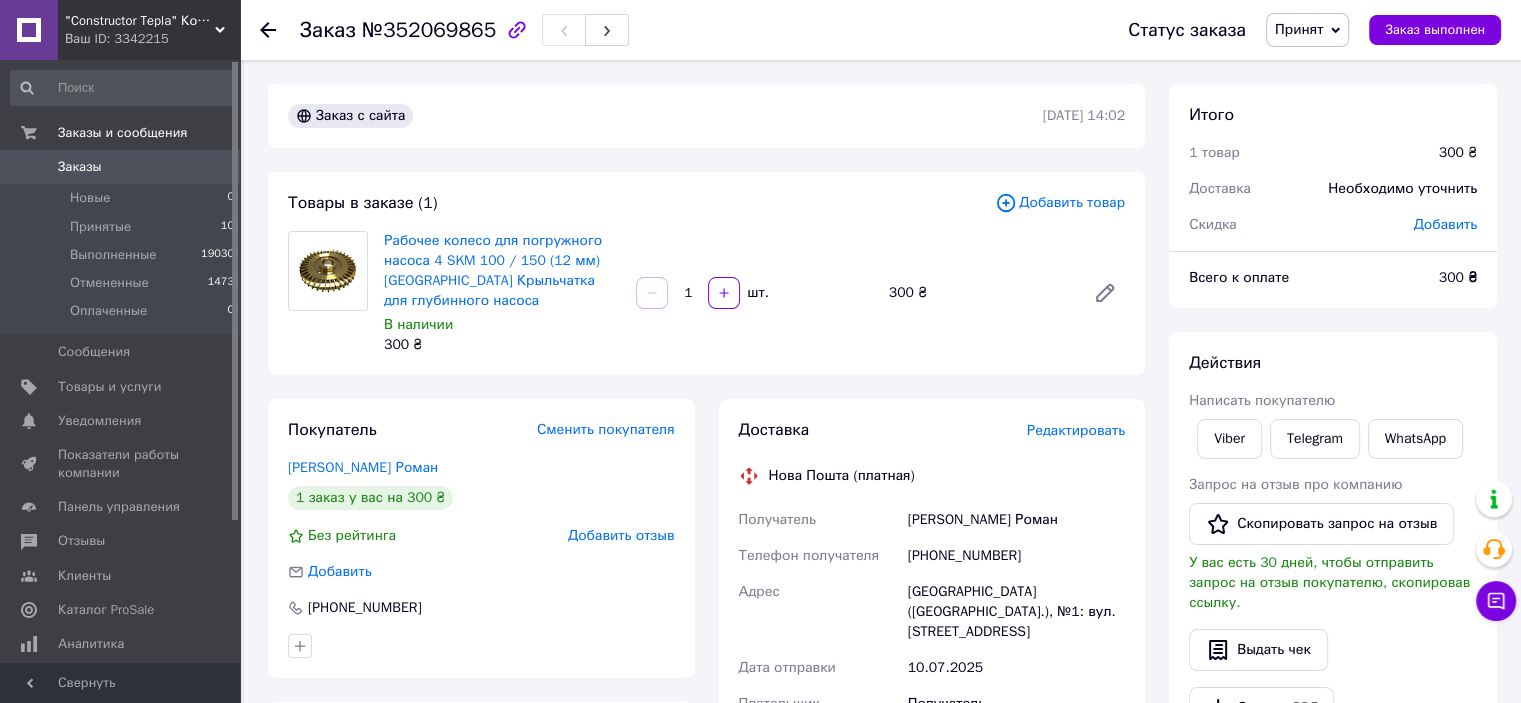 click on "Редактировать" at bounding box center [1076, 430] 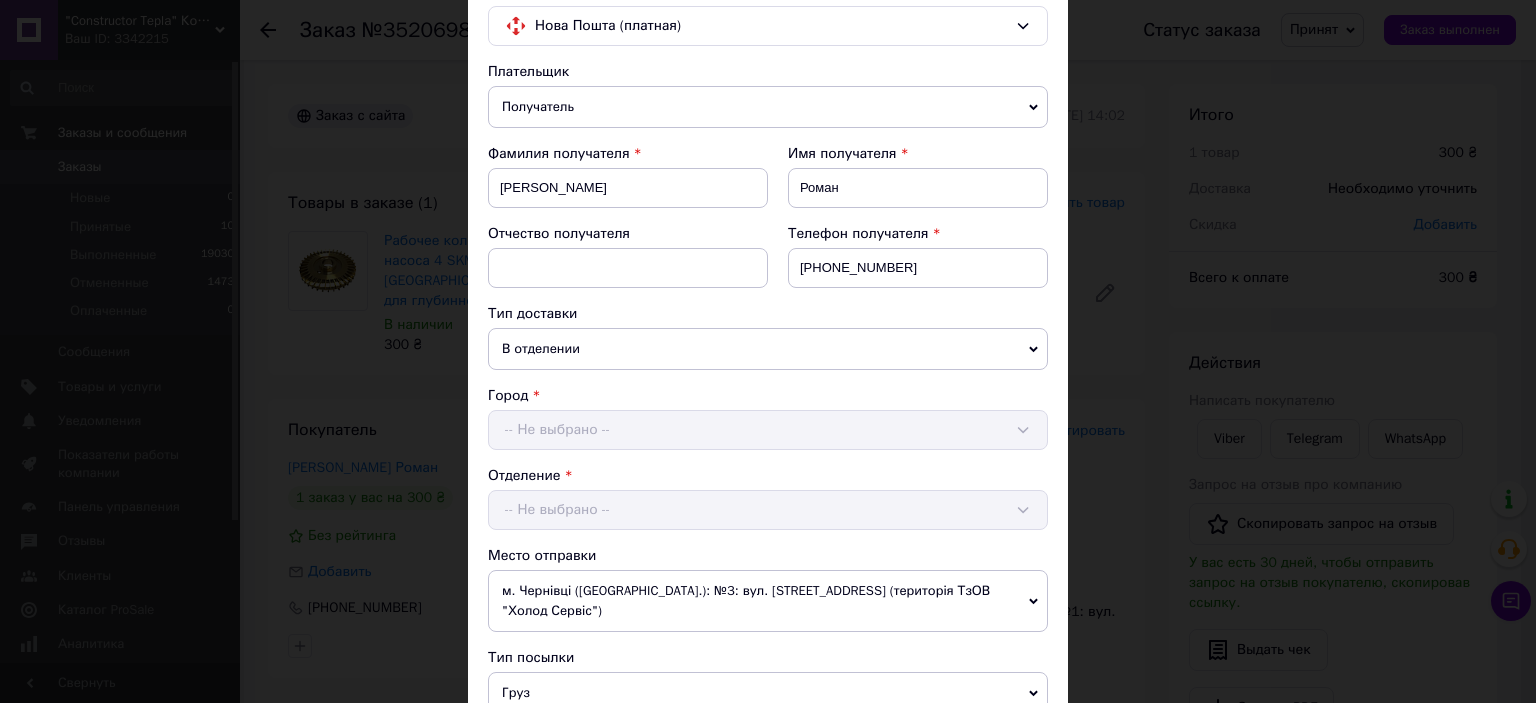 scroll, scrollTop: 500, scrollLeft: 0, axis: vertical 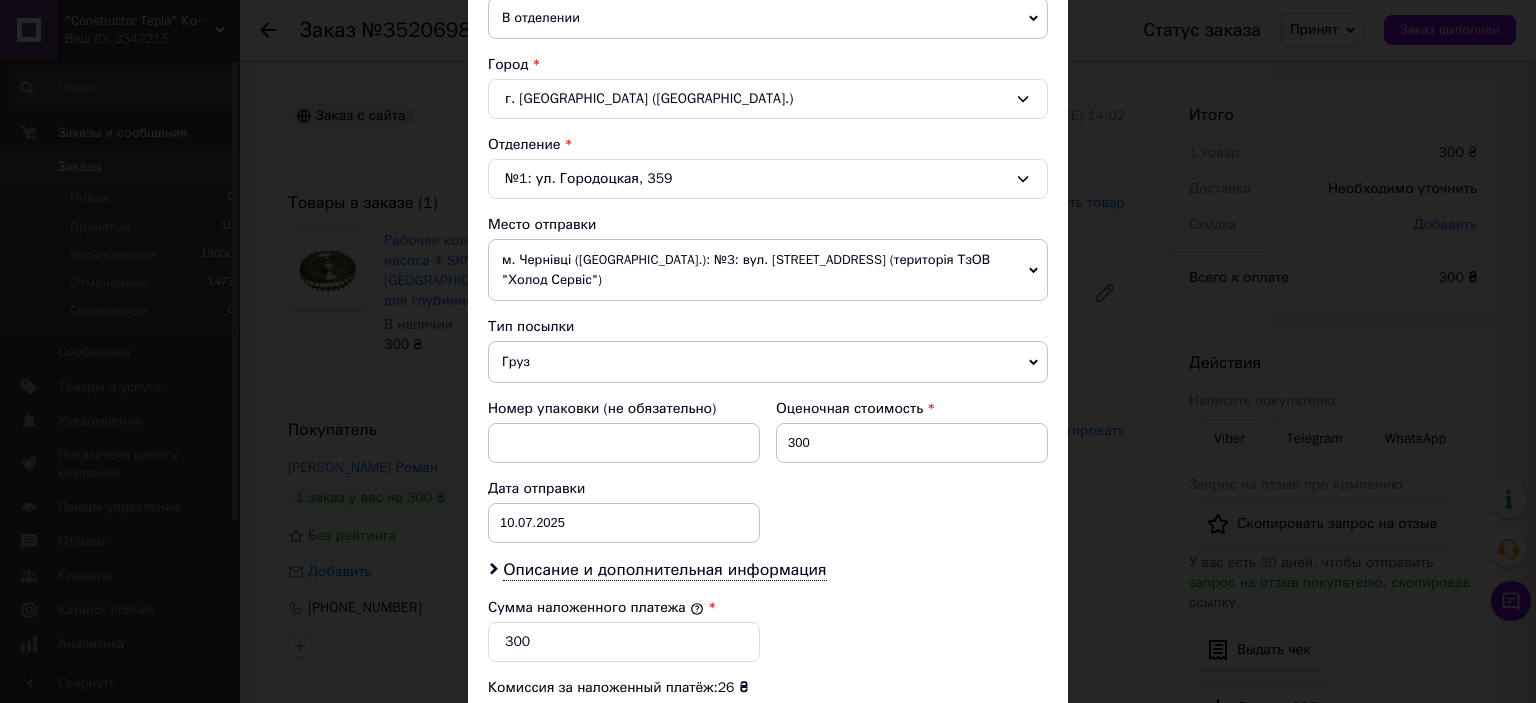 click on "г. Львов (Львовская обл.)" at bounding box center [768, 99] 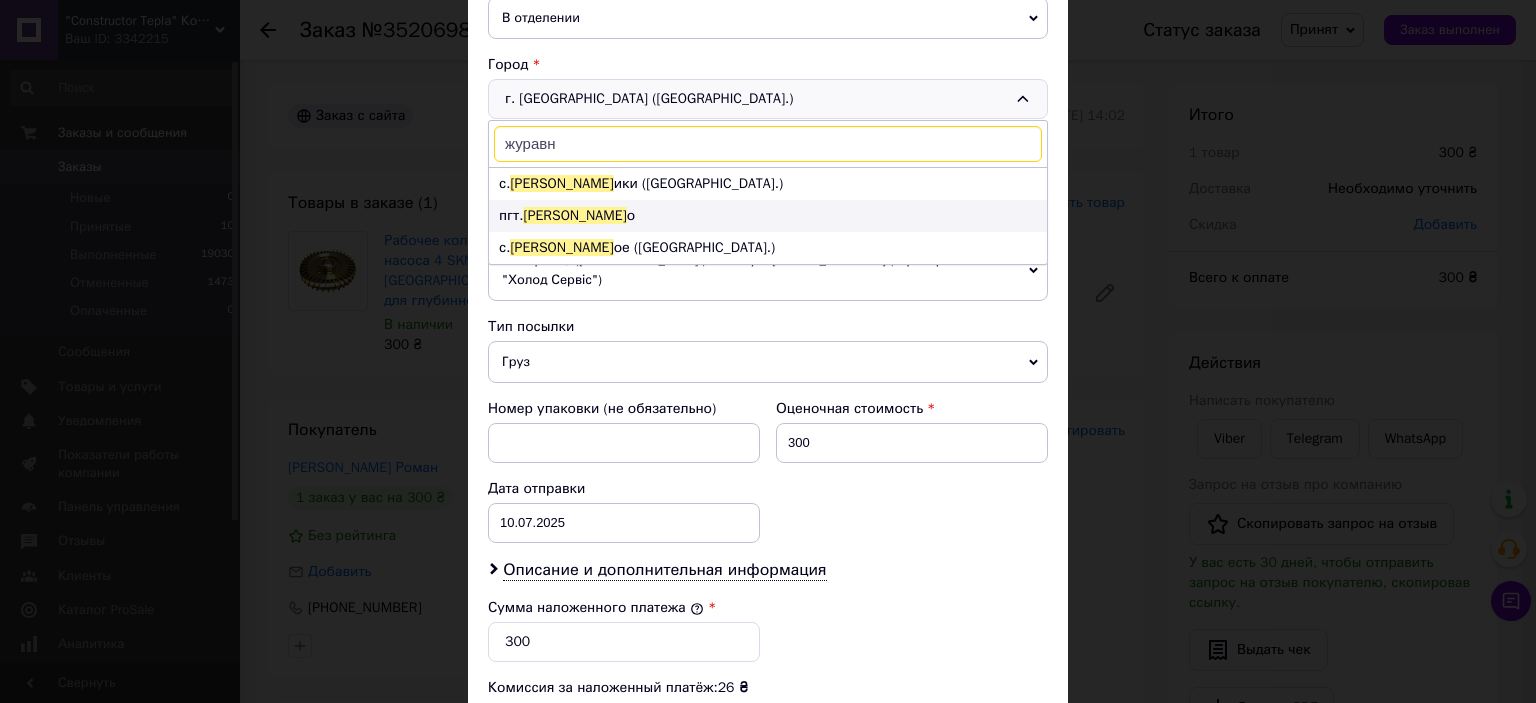 type on "журавн" 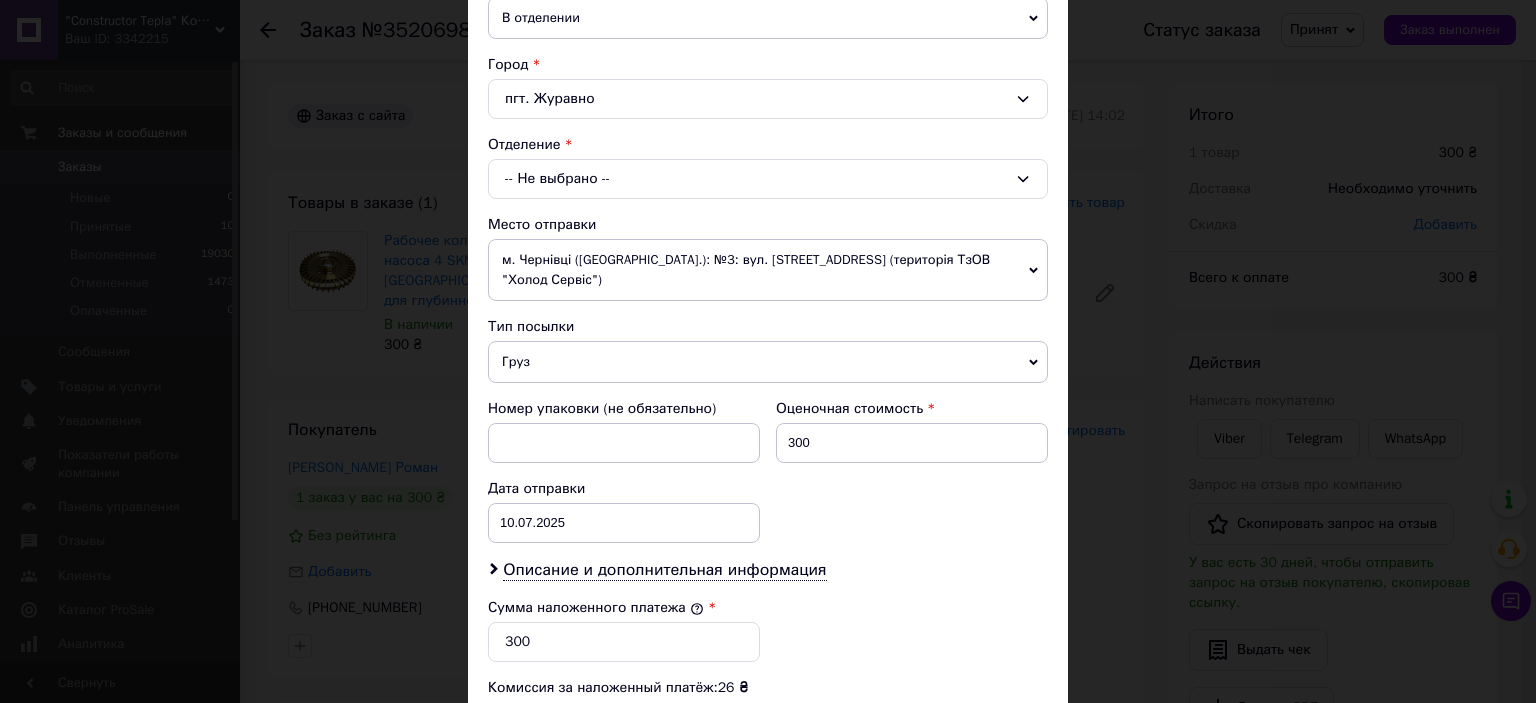 click on "-- Не выбрано --" at bounding box center [768, 179] 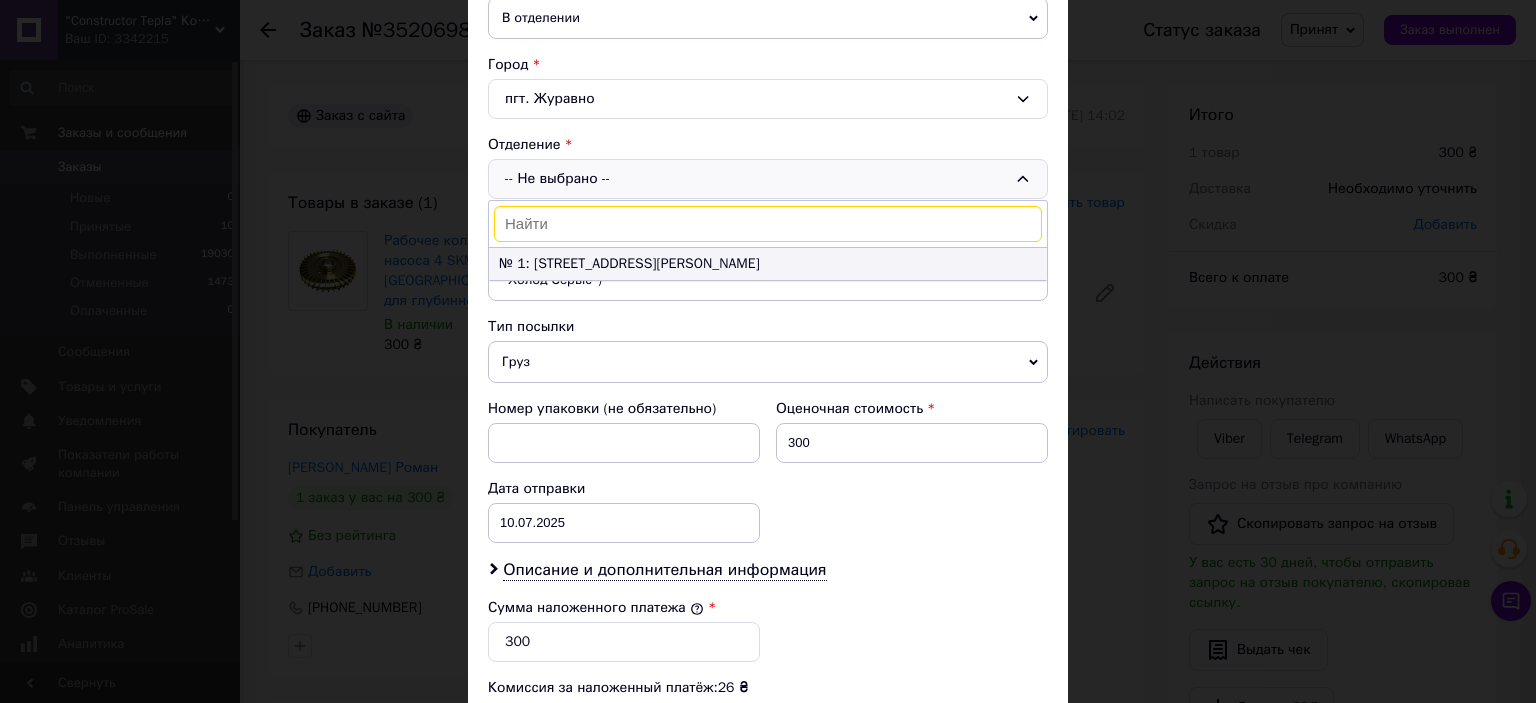 click on "№ 1: ул. Шептицкого, 12" at bounding box center [768, 264] 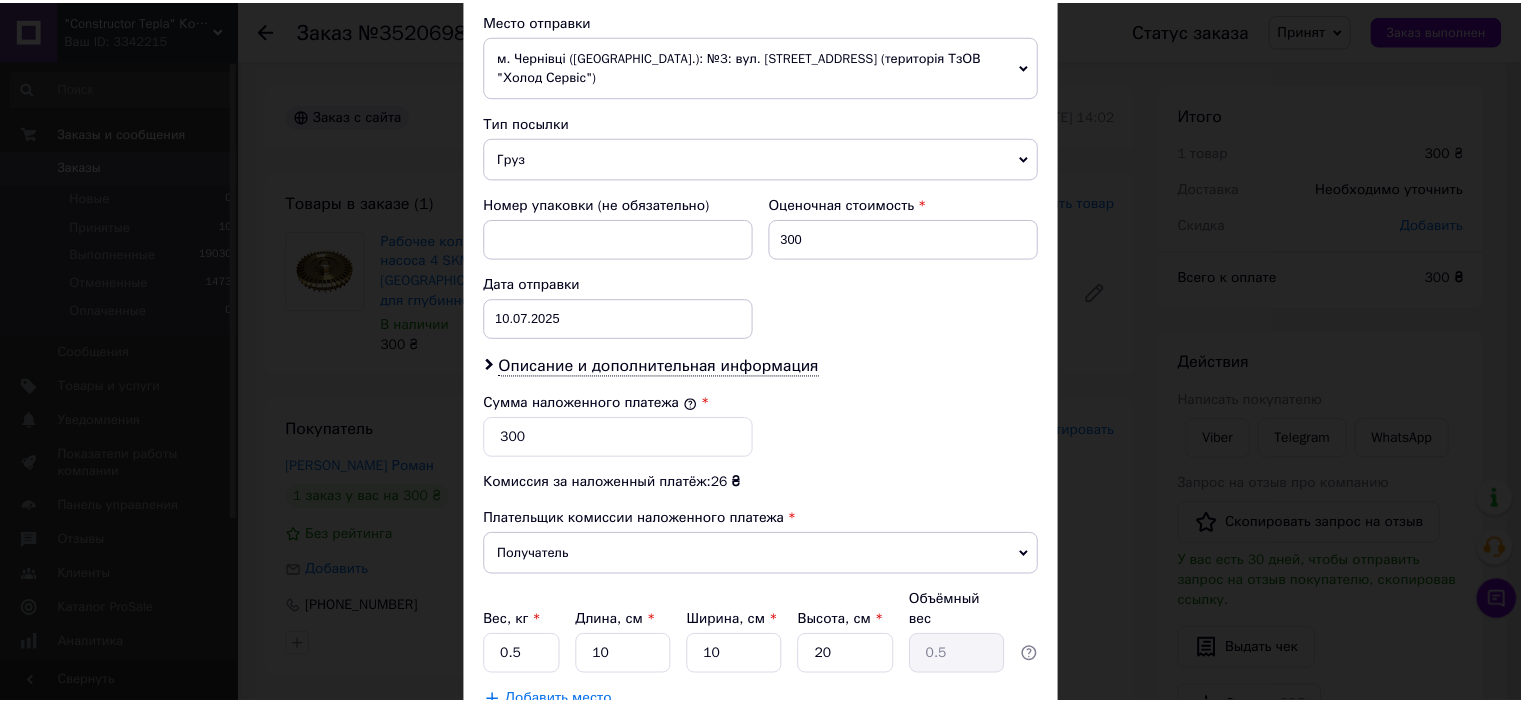 scroll, scrollTop: 836, scrollLeft: 0, axis: vertical 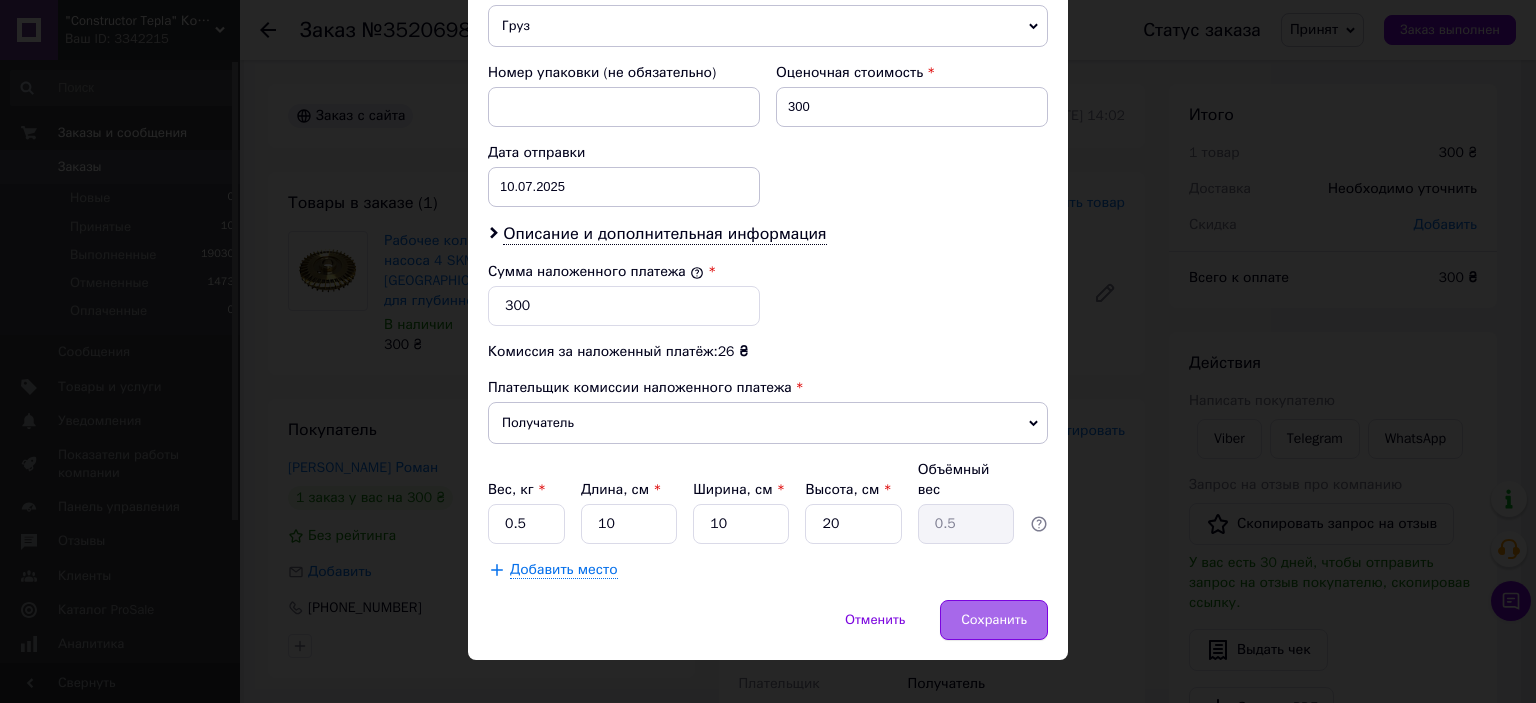 click on "Сохранить" at bounding box center [994, 620] 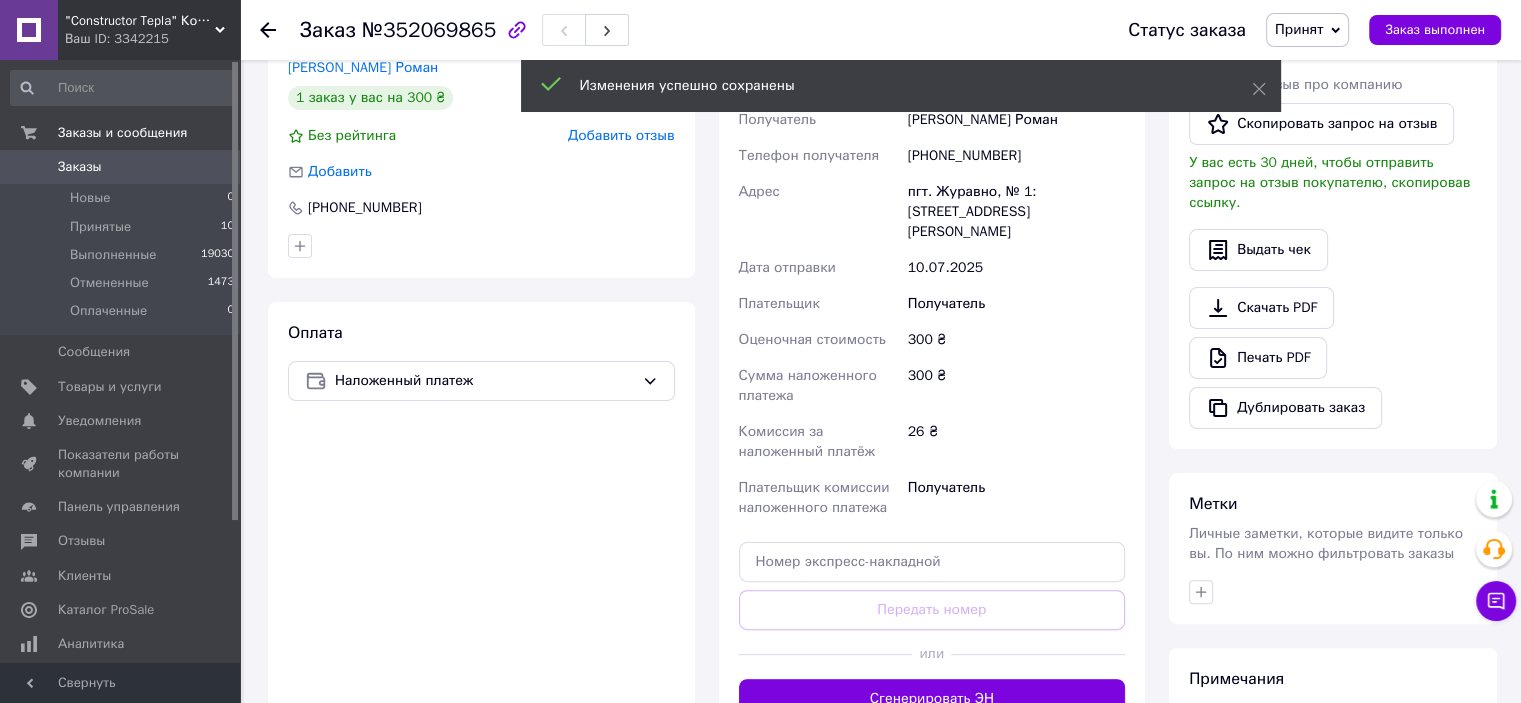 scroll, scrollTop: 500, scrollLeft: 0, axis: vertical 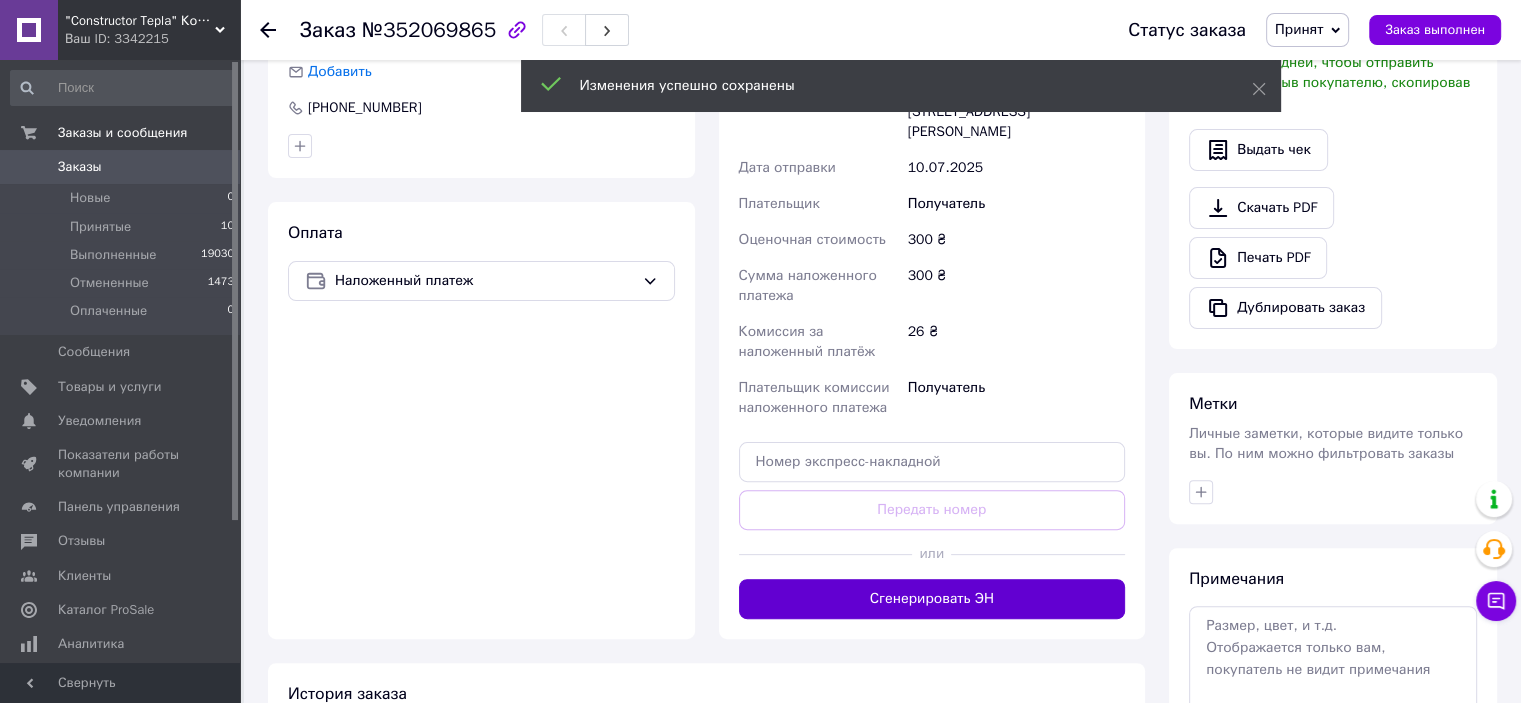 click on "Сгенерировать ЭН" at bounding box center (932, 599) 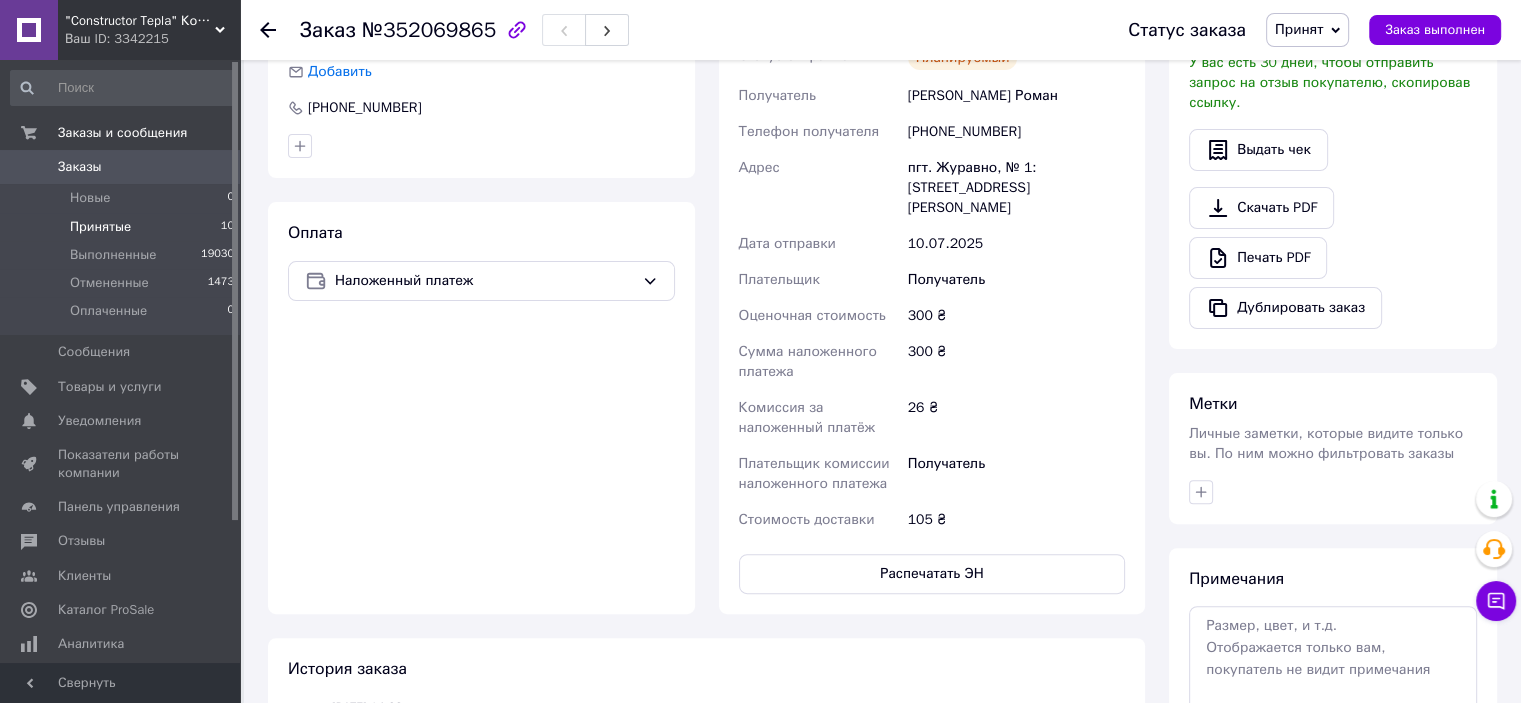 click on "Принятые 10" at bounding box center [123, 227] 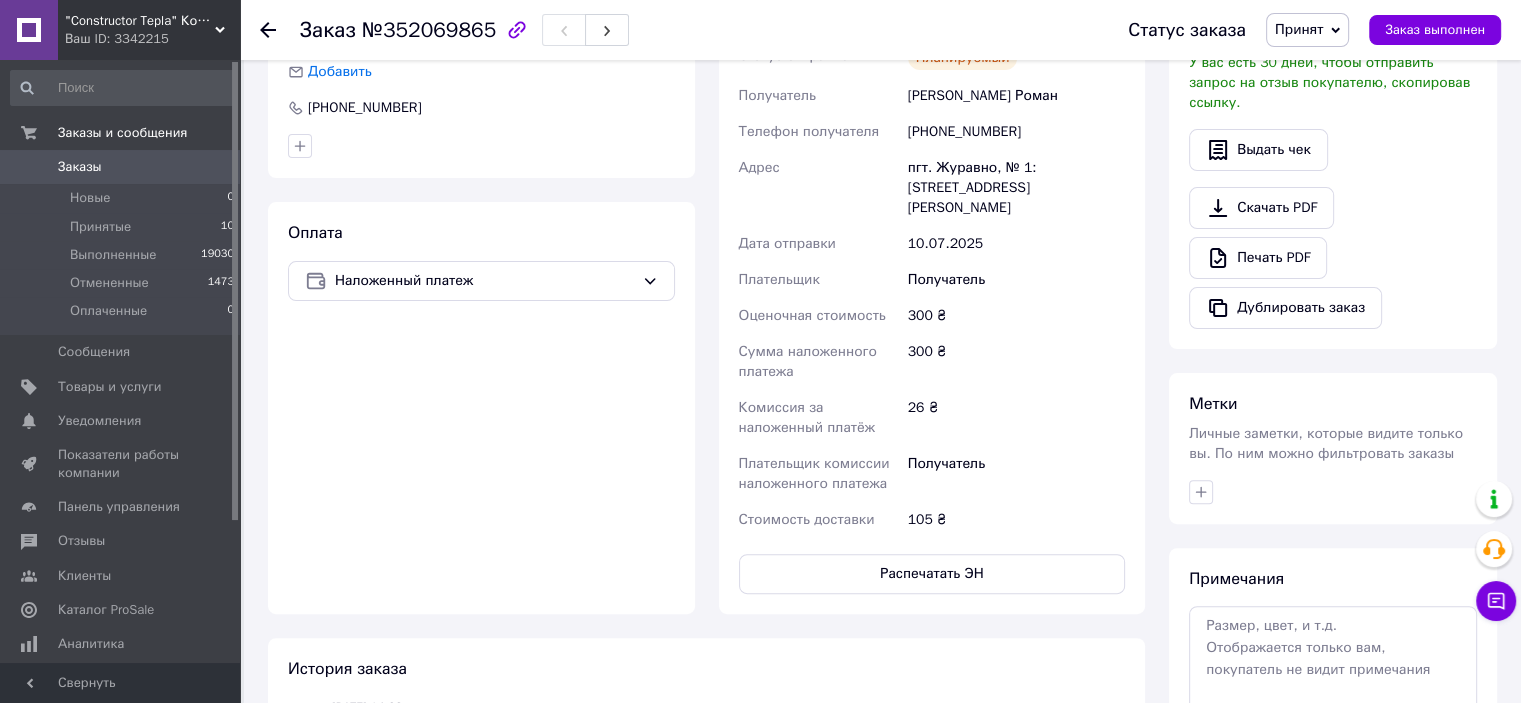 scroll, scrollTop: 0, scrollLeft: 0, axis: both 